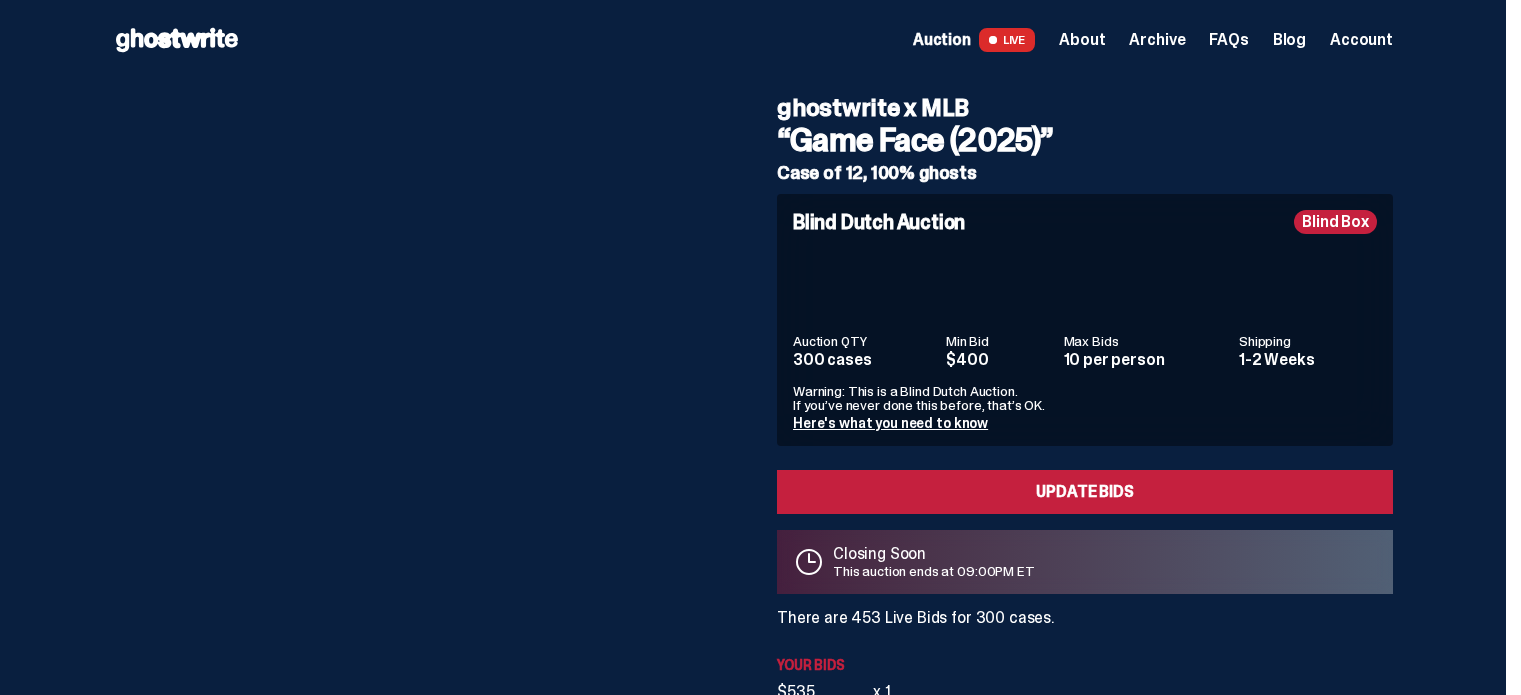 scroll, scrollTop: 0, scrollLeft: 0, axis: both 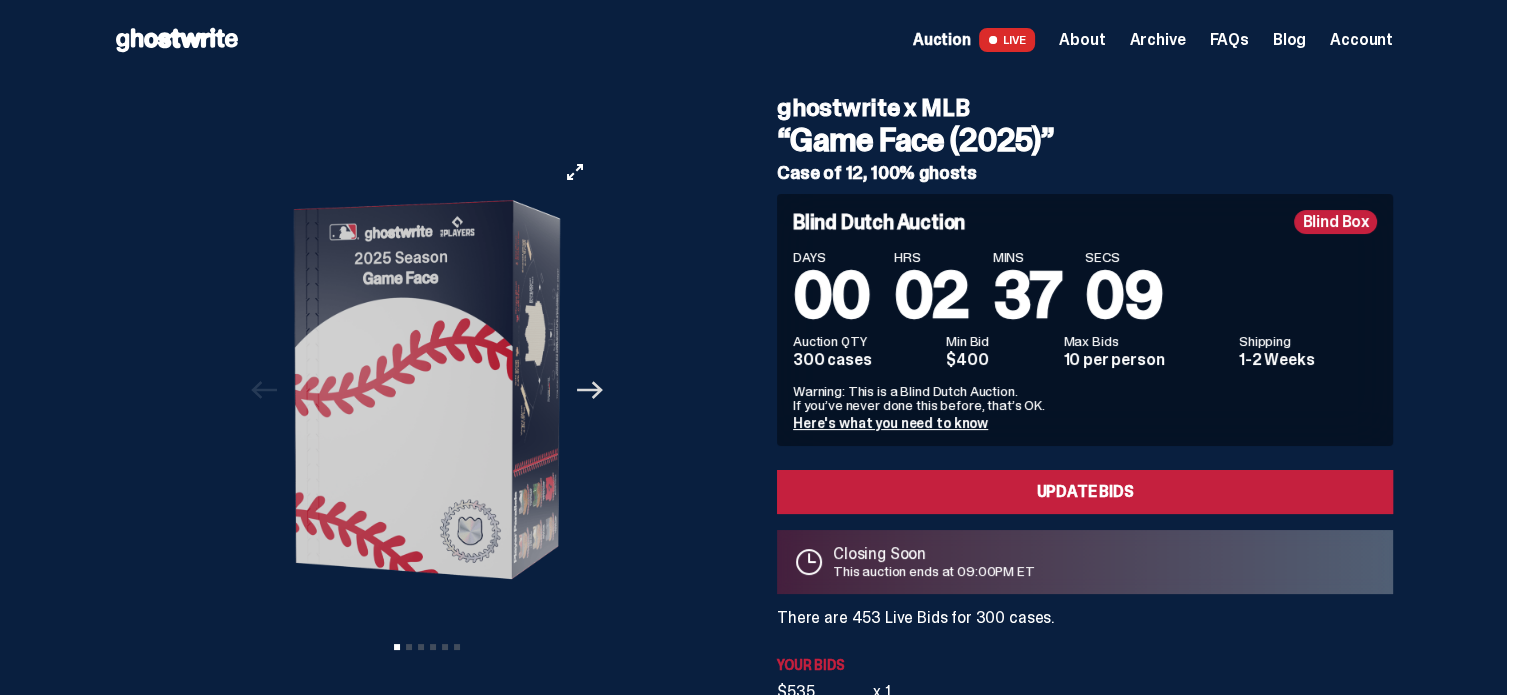 click 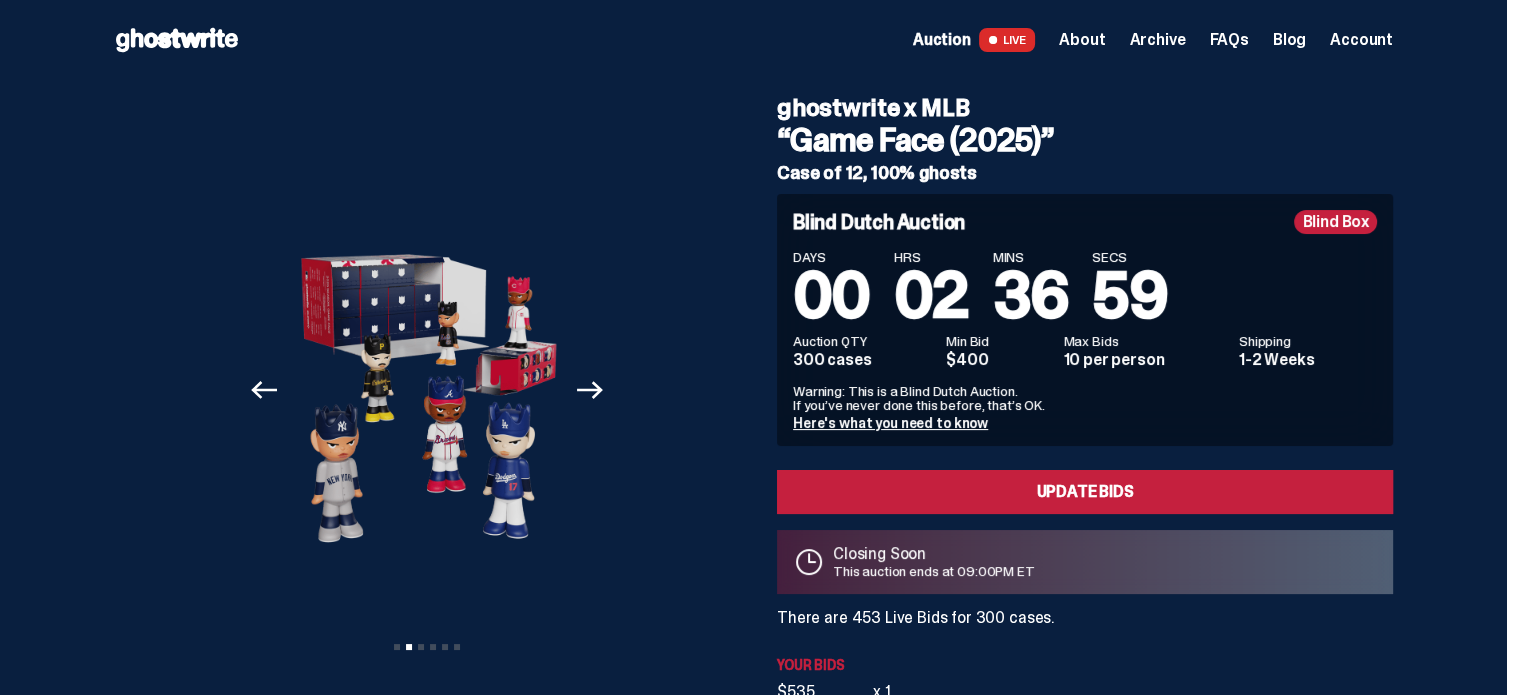 click on "About" at bounding box center [1082, 40] 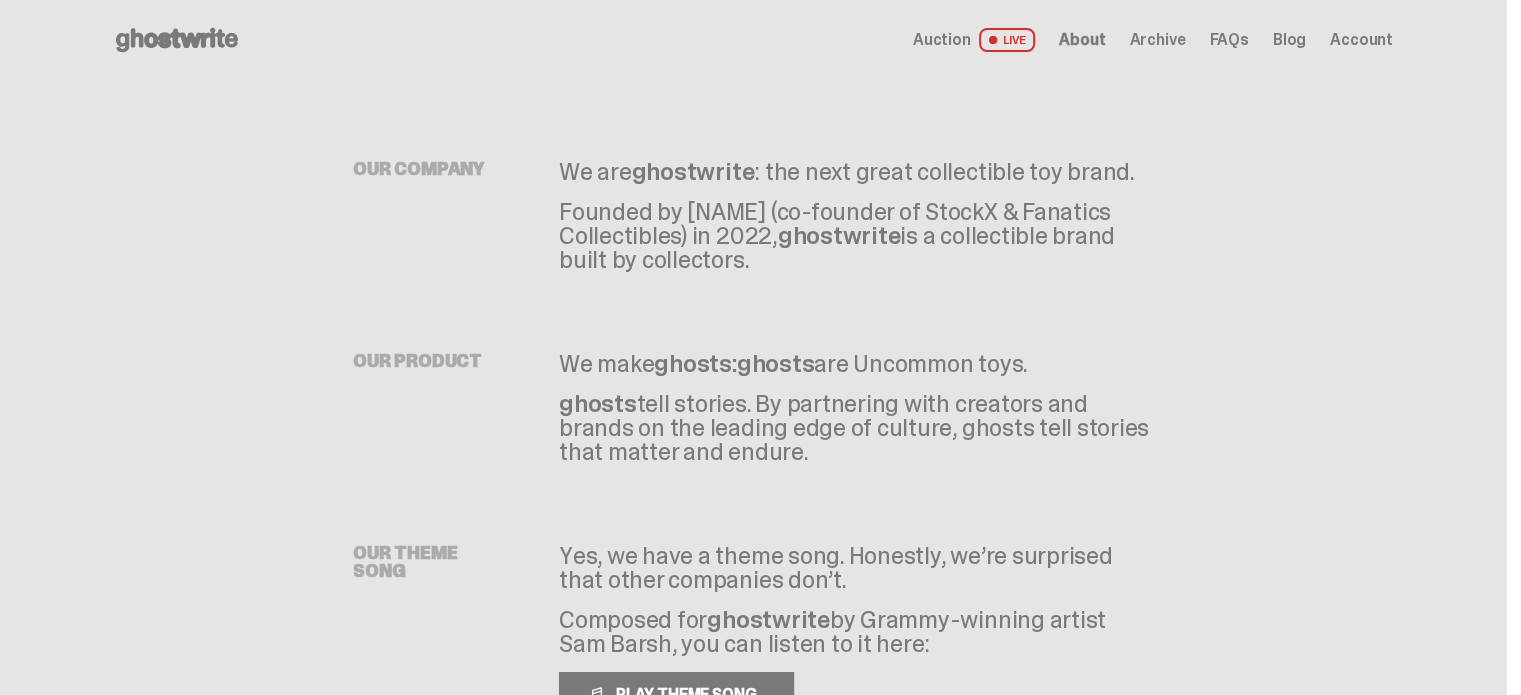 click on "Archive" at bounding box center [1157, 40] 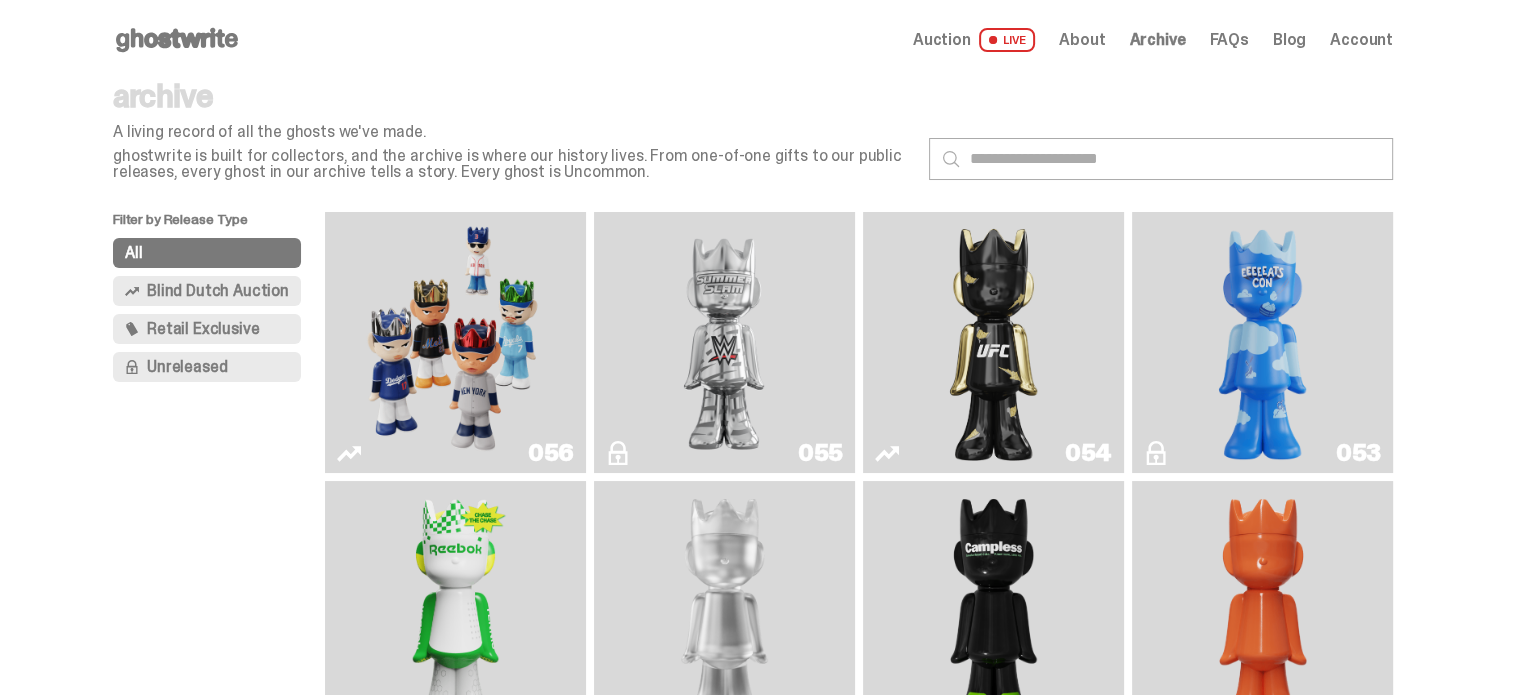 click at bounding box center (455, 342) 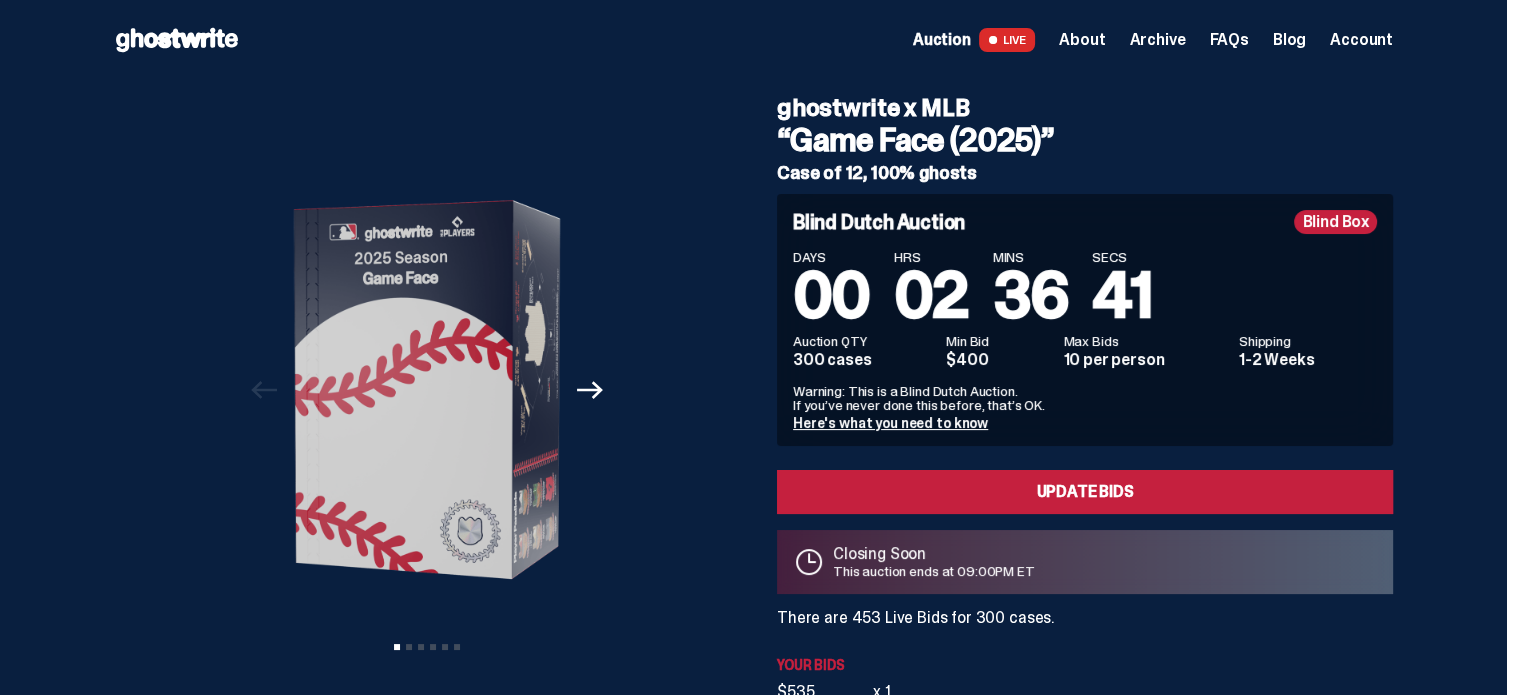 click on "Archive" at bounding box center (1157, 40) 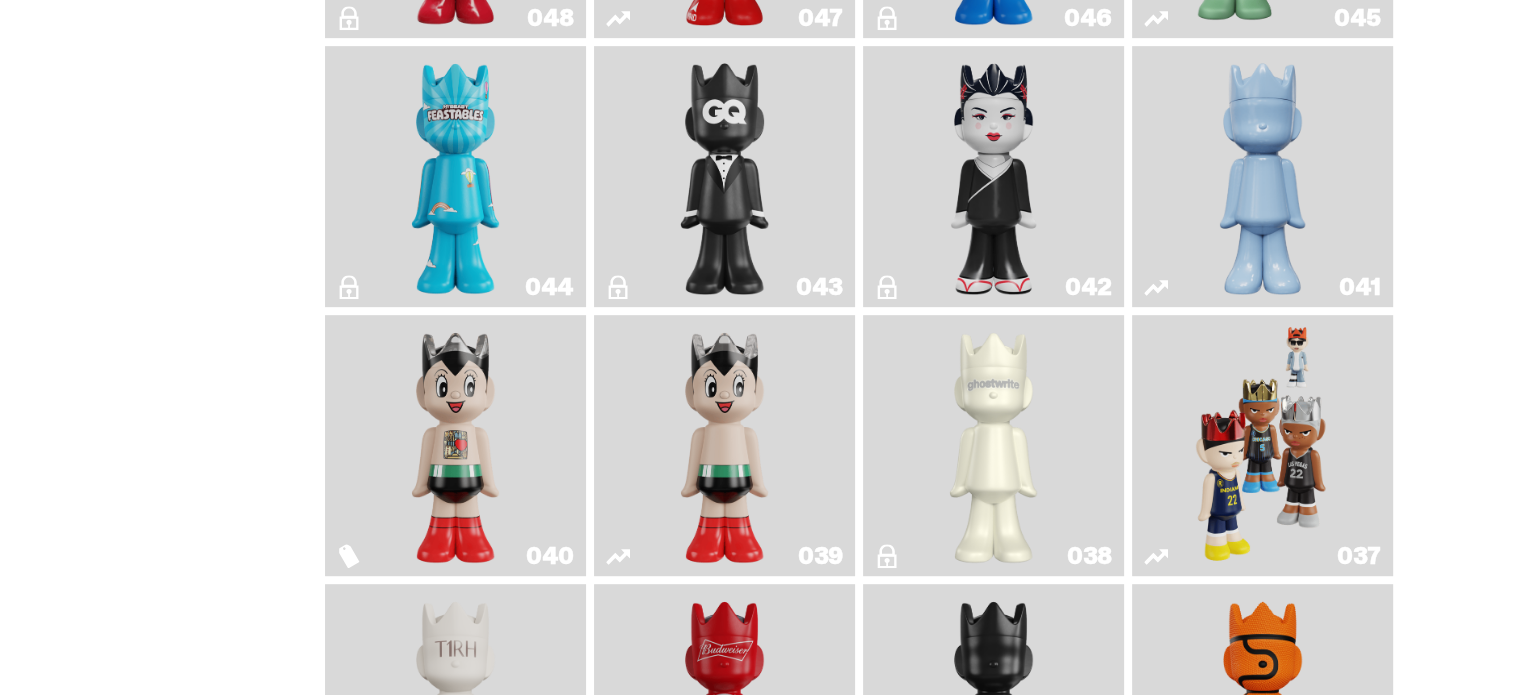 scroll, scrollTop: 968, scrollLeft: 0, axis: vertical 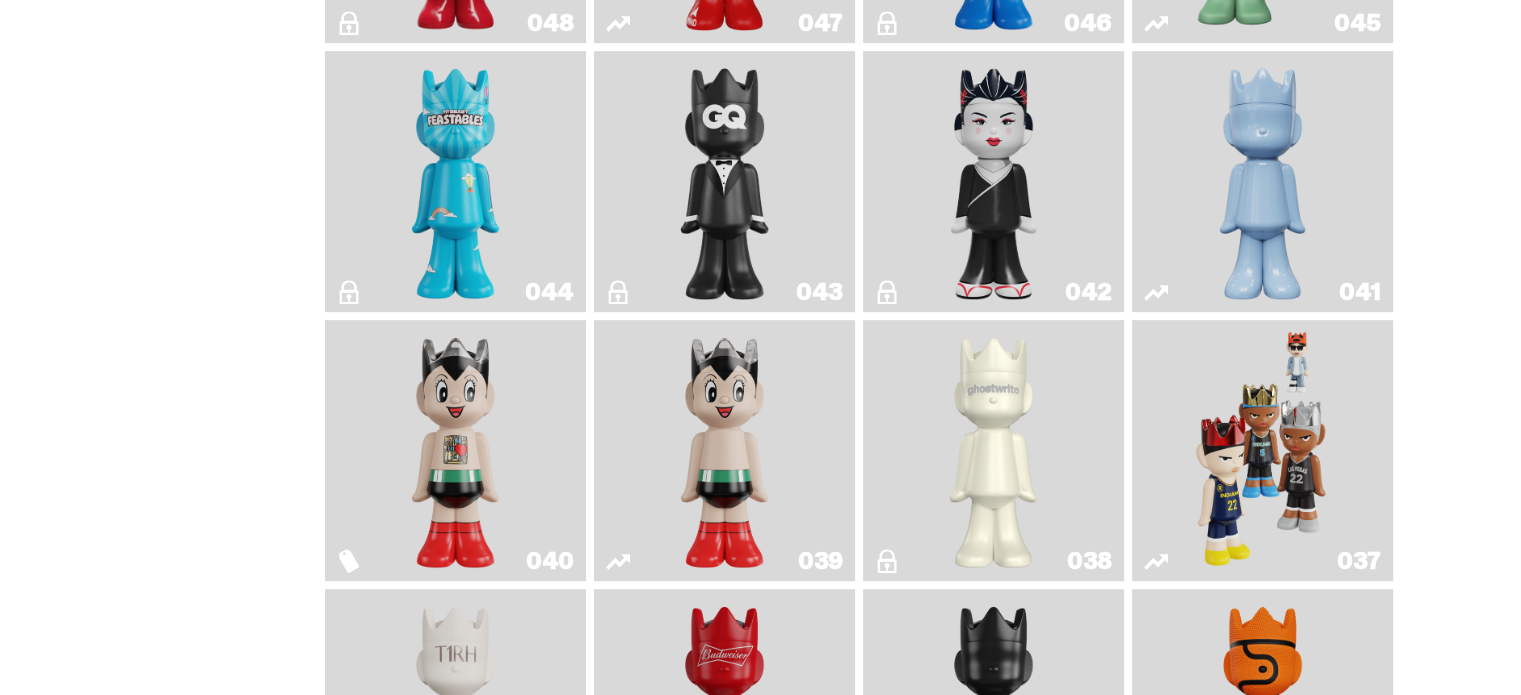 click at bounding box center [456, 450] 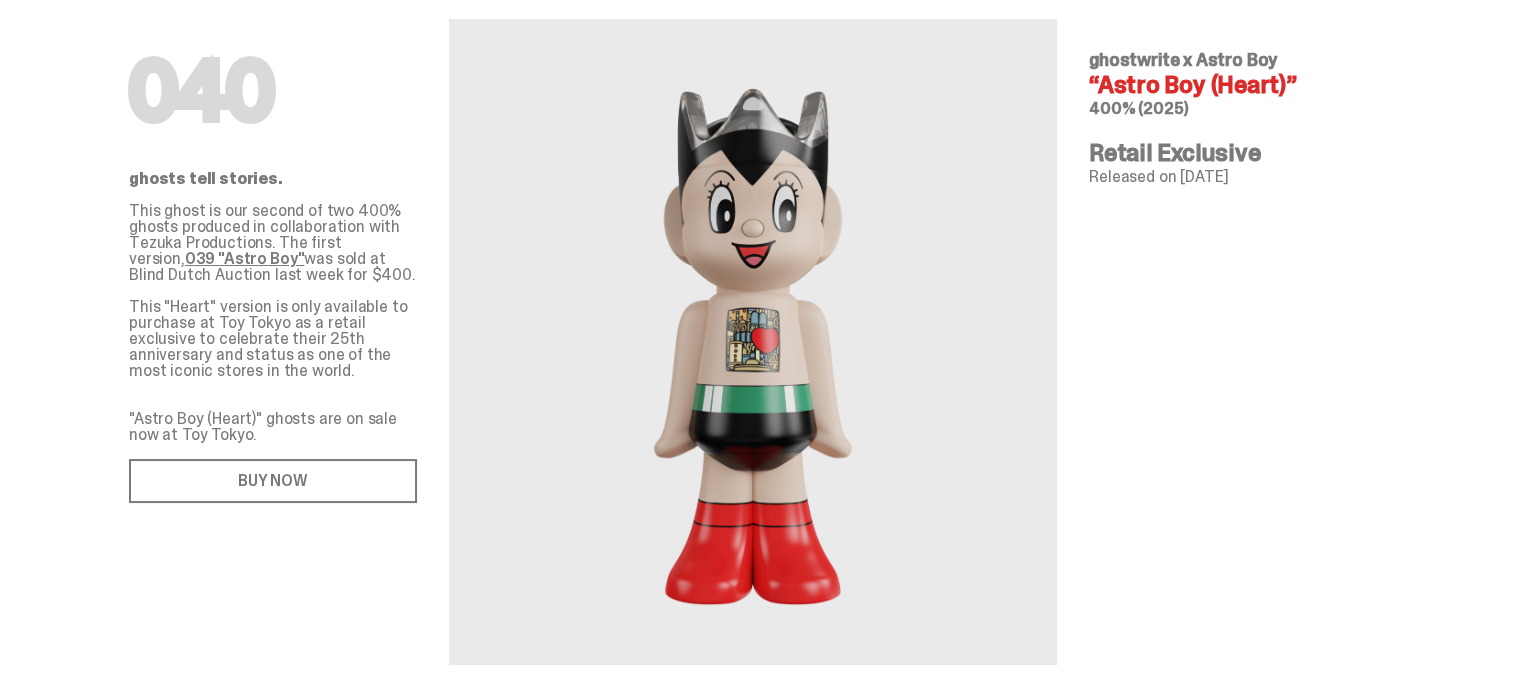 scroll, scrollTop: 80, scrollLeft: 0, axis: vertical 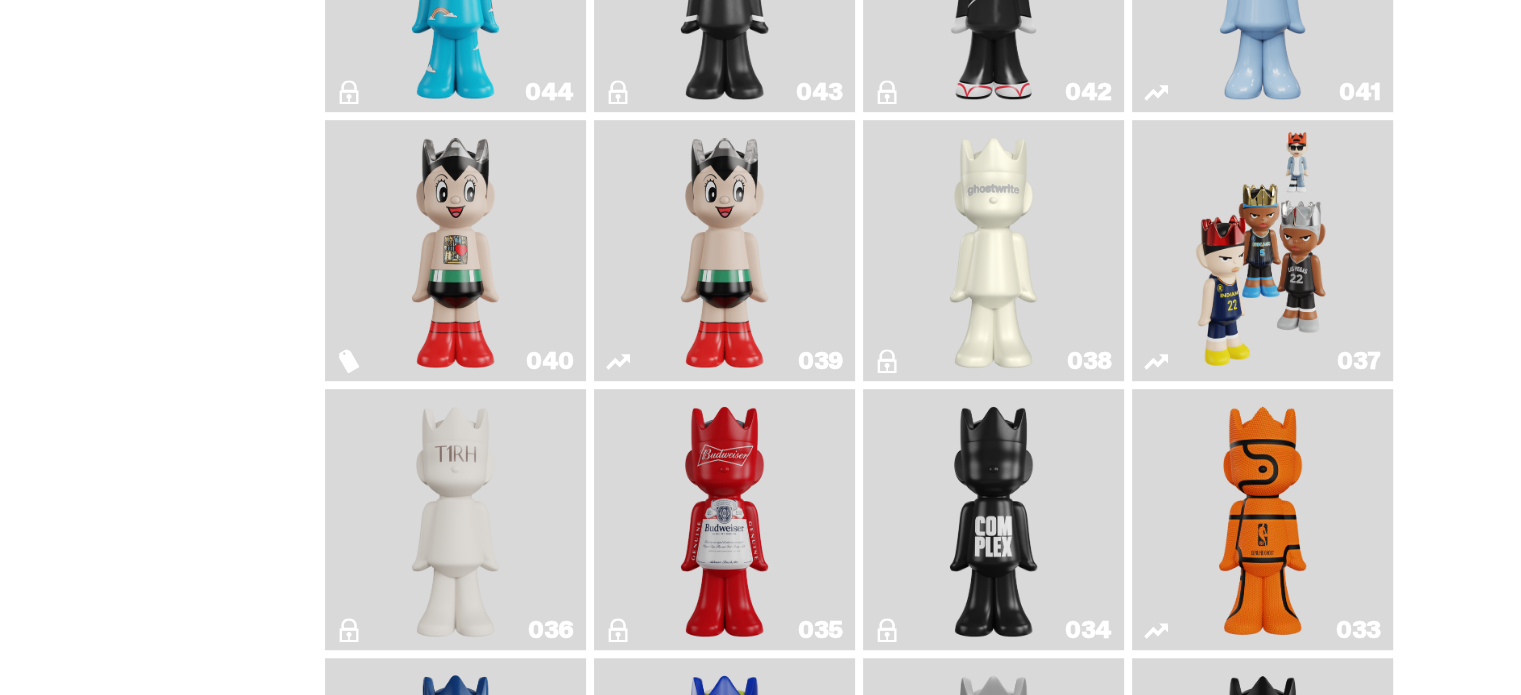 click on "037" at bounding box center [1262, 250] 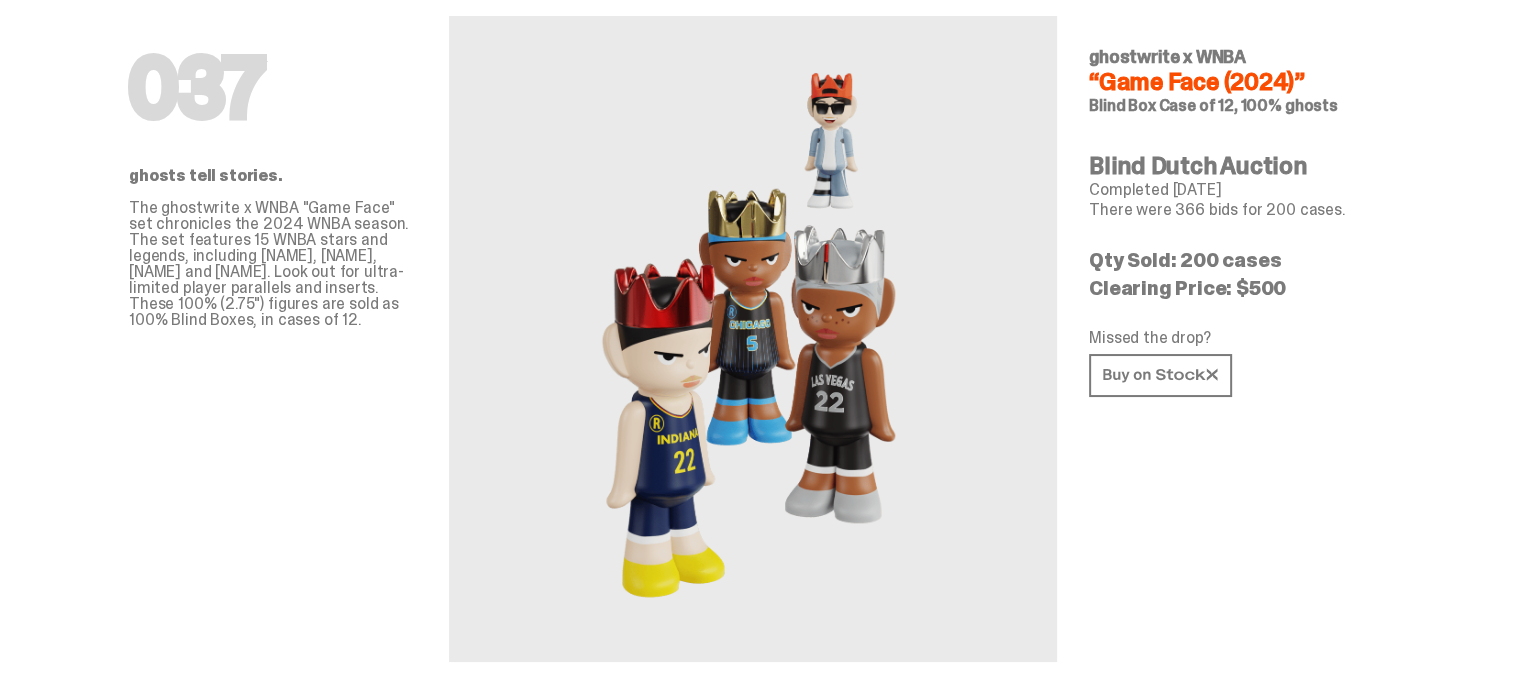 scroll, scrollTop: 0, scrollLeft: 0, axis: both 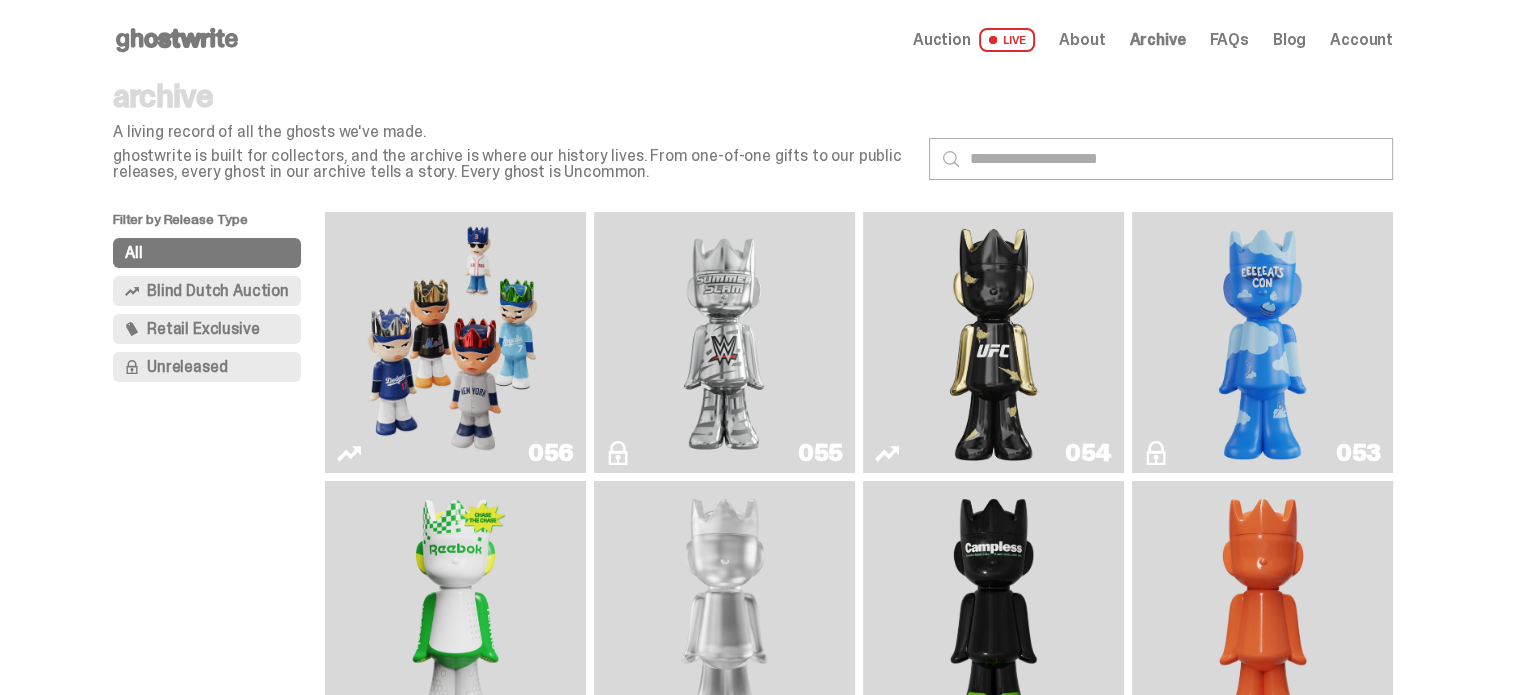 click at bounding box center (455, 342) 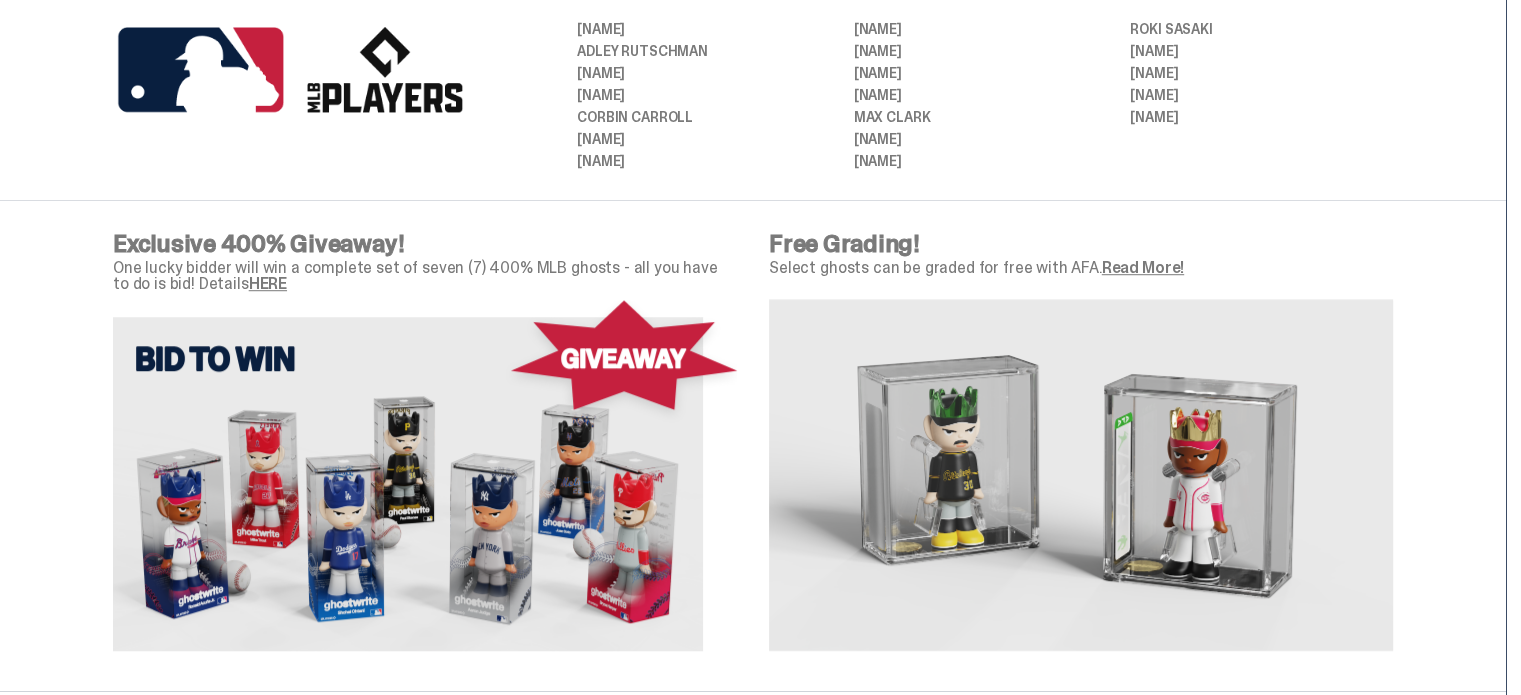 scroll, scrollTop: 1288, scrollLeft: 0, axis: vertical 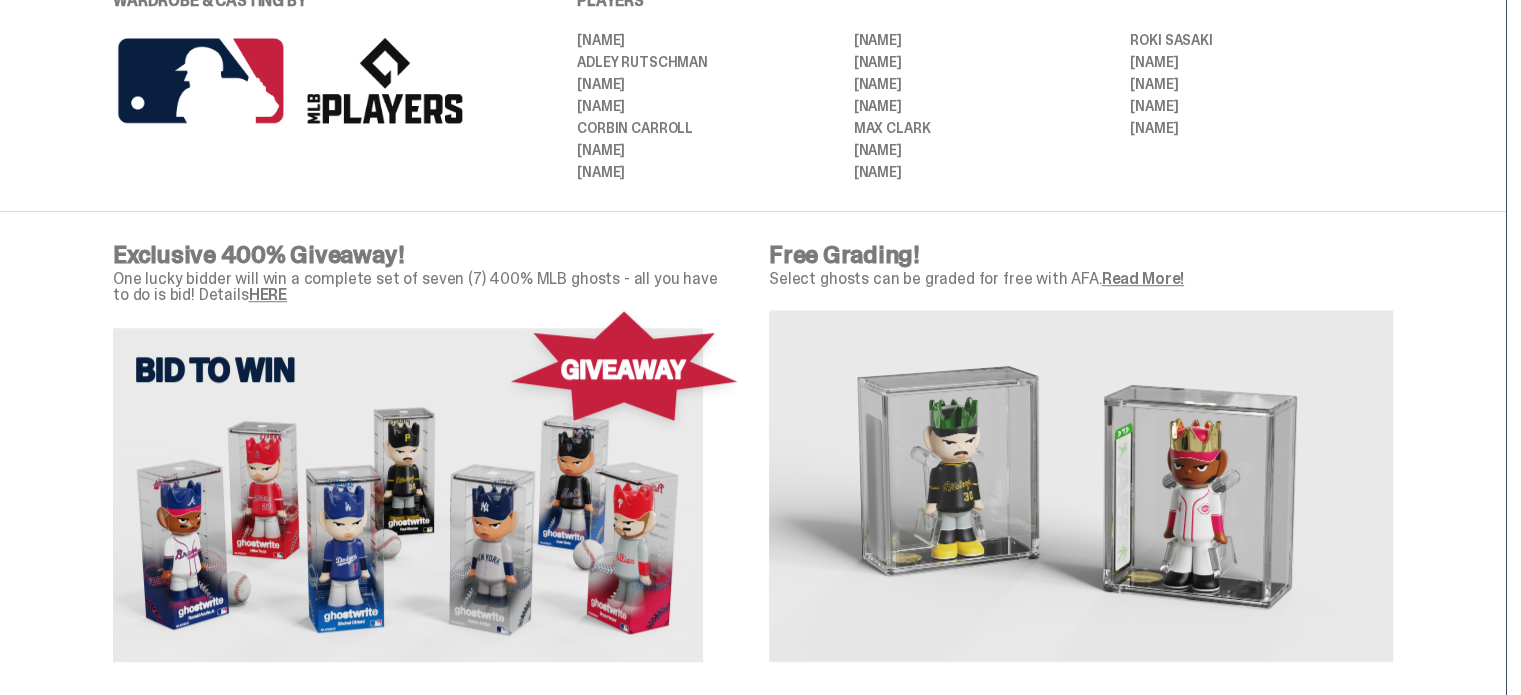click on "HERE" at bounding box center (268, 294) 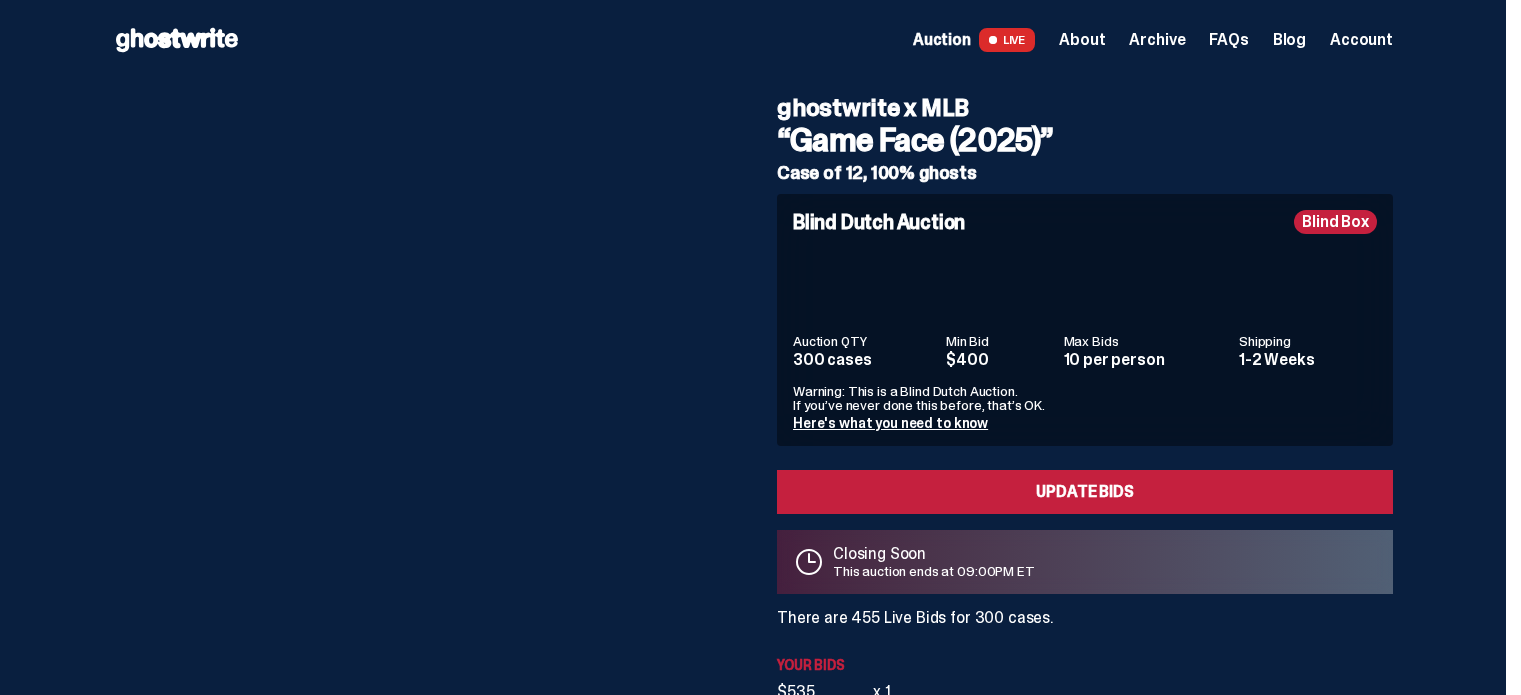 scroll, scrollTop: 0, scrollLeft: 0, axis: both 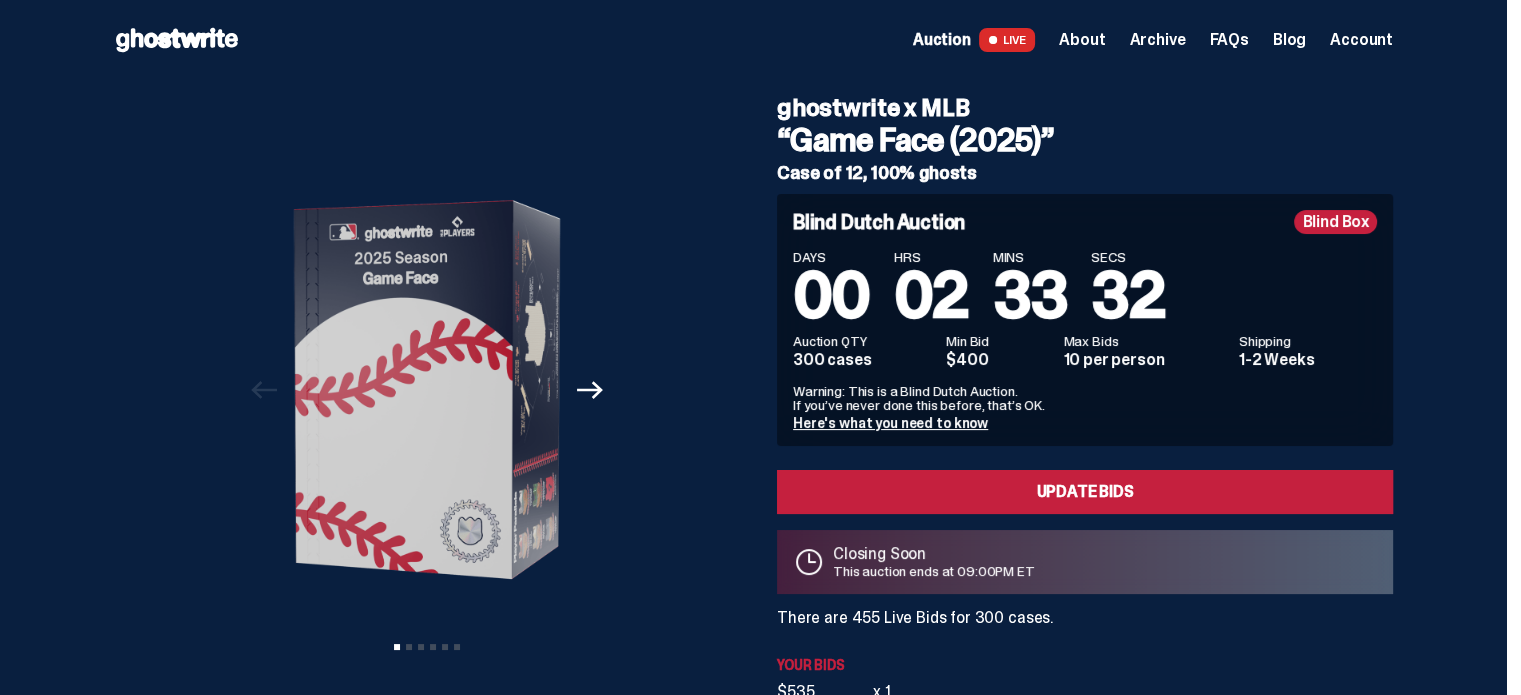 click on "FAQs" at bounding box center [1228, 40] 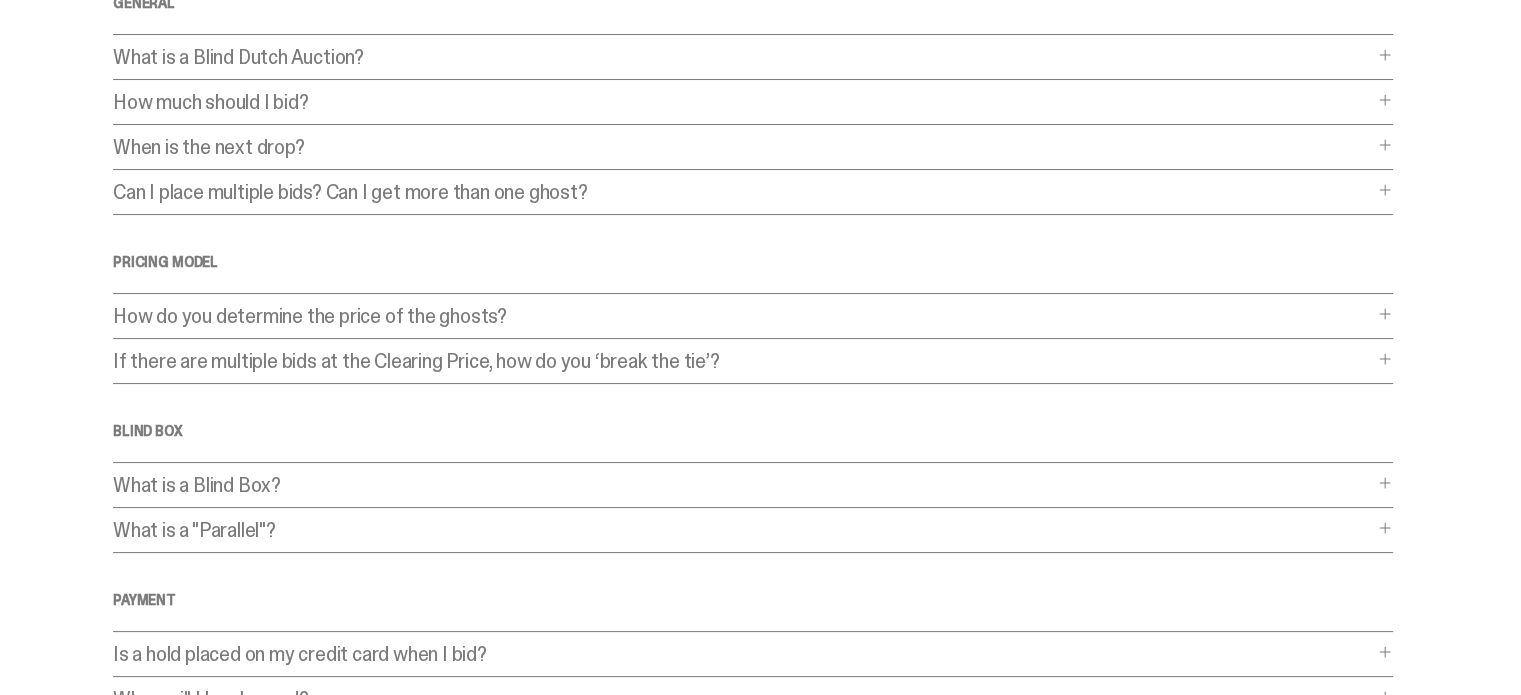 scroll, scrollTop: 160, scrollLeft: 0, axis: vertical 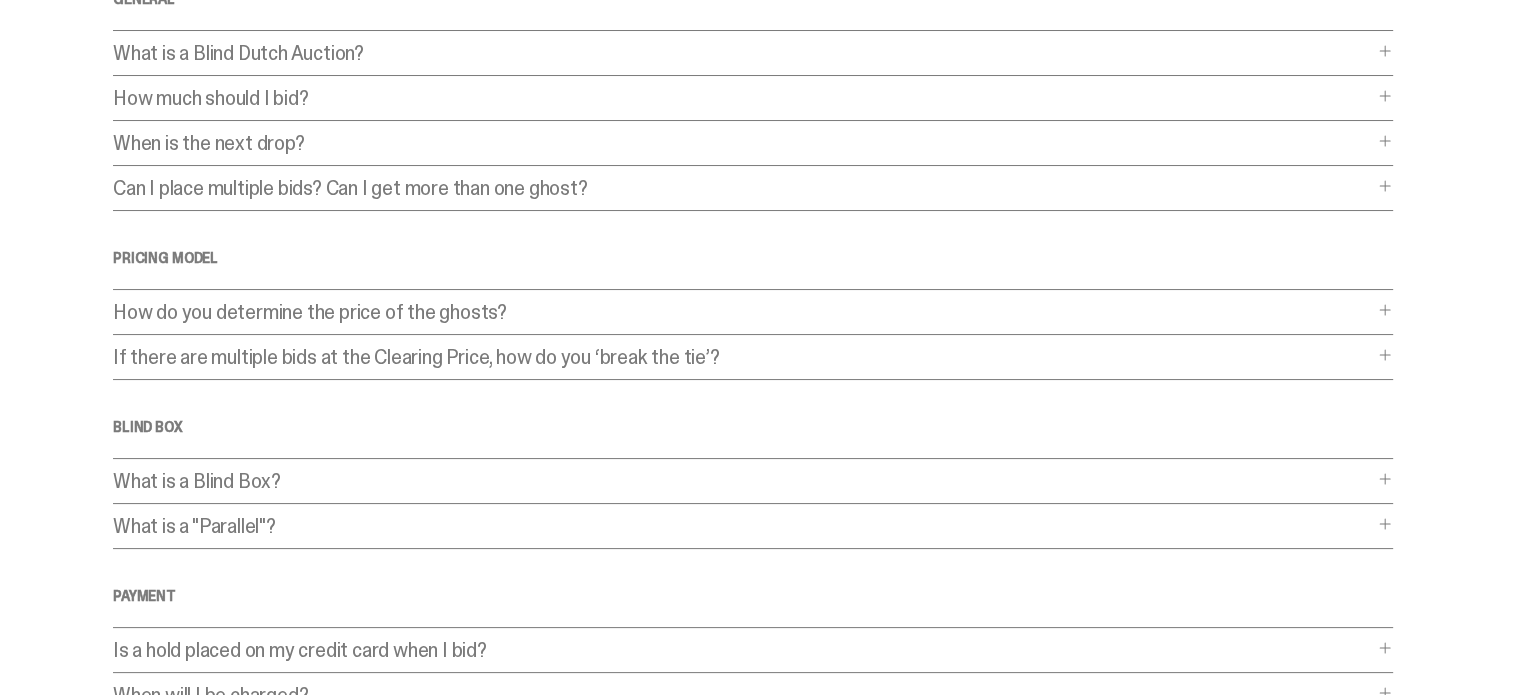 click at bounding box center (1385, 310) 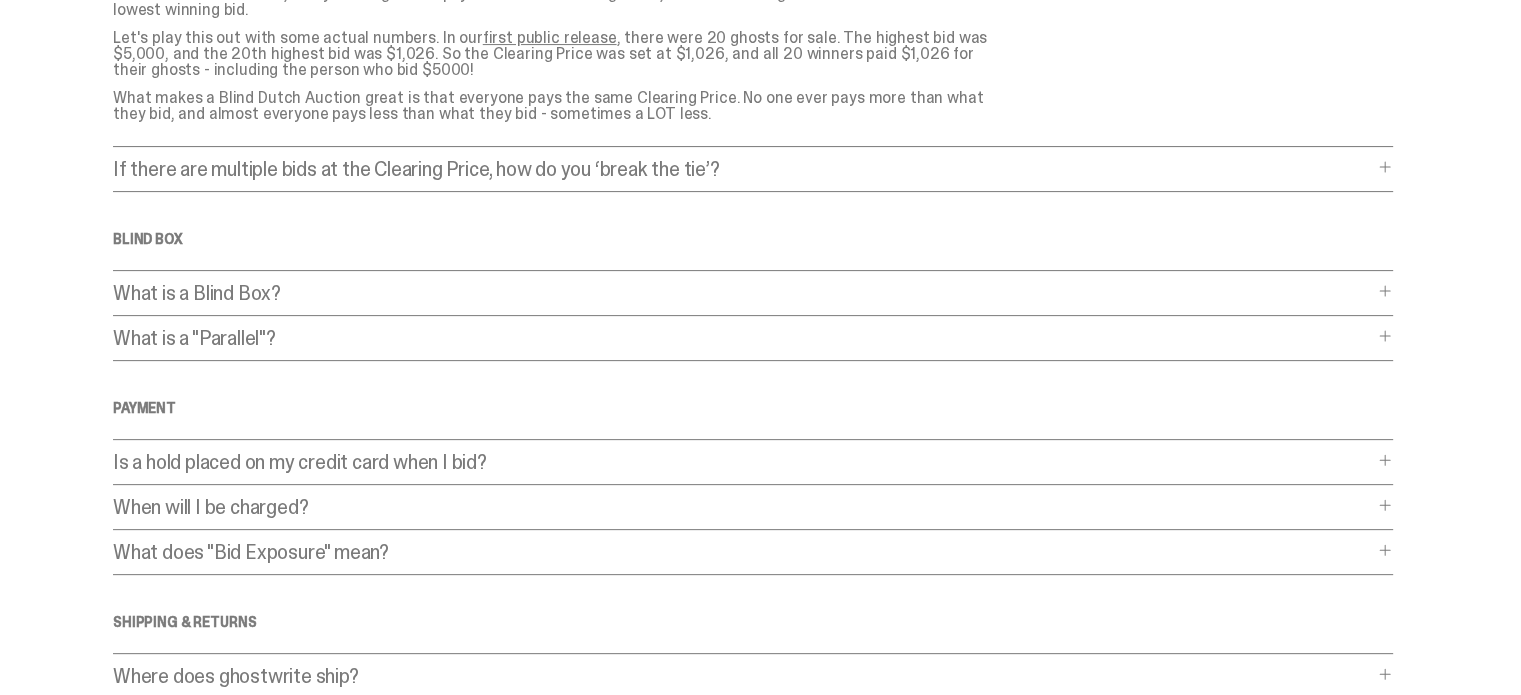 scroll, scrollTop: 600, scrollLeft: 0, axis: vertical 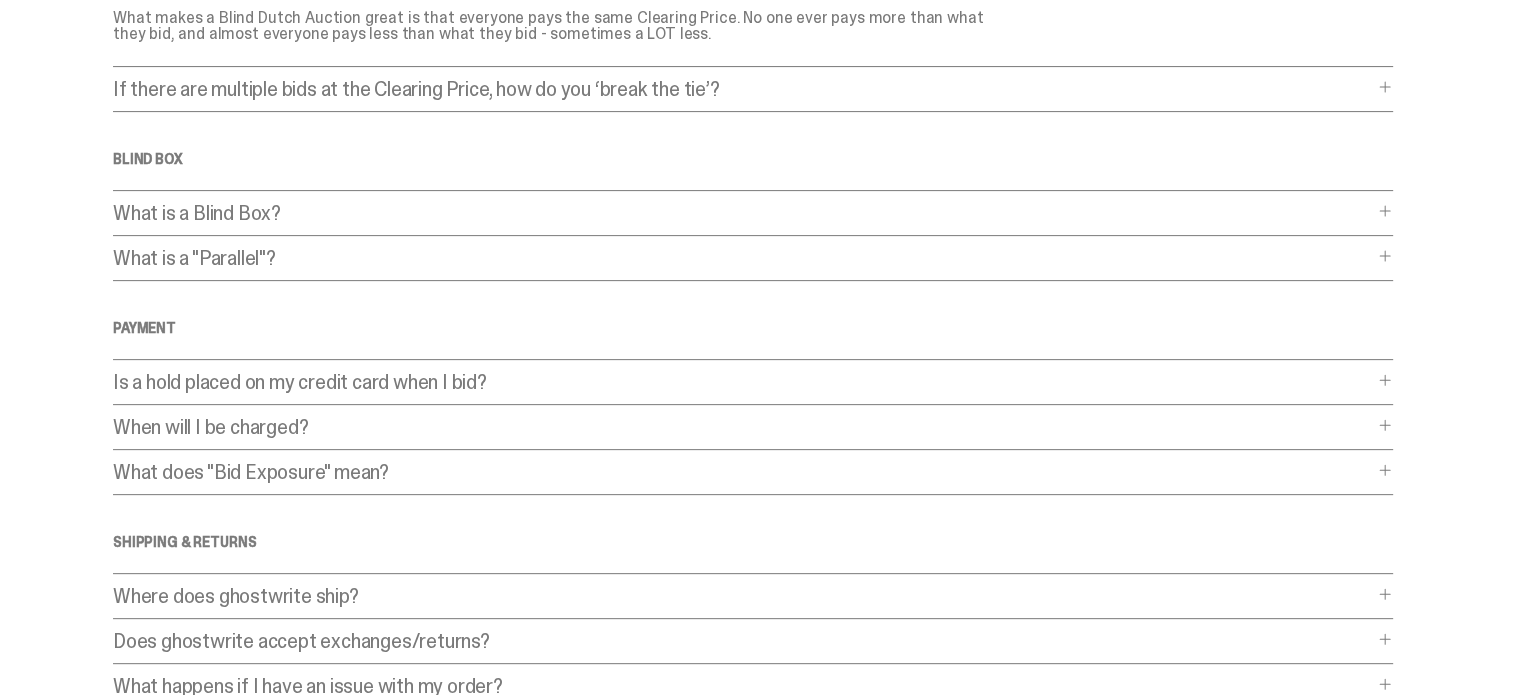 click on "What is a "Parallel"?" at bounding box center [743, 258] 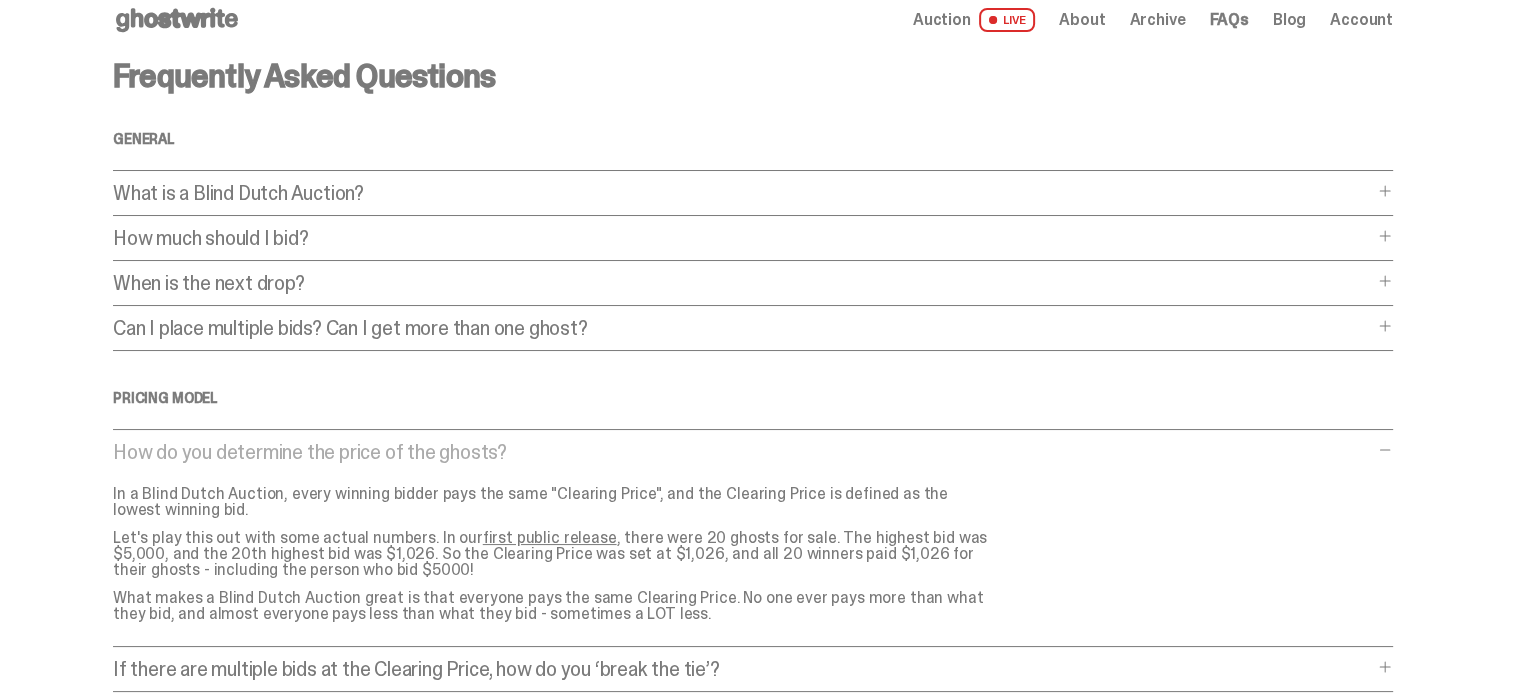 scroll, scrollTop: 0, scrollLeft: 0, axis: both 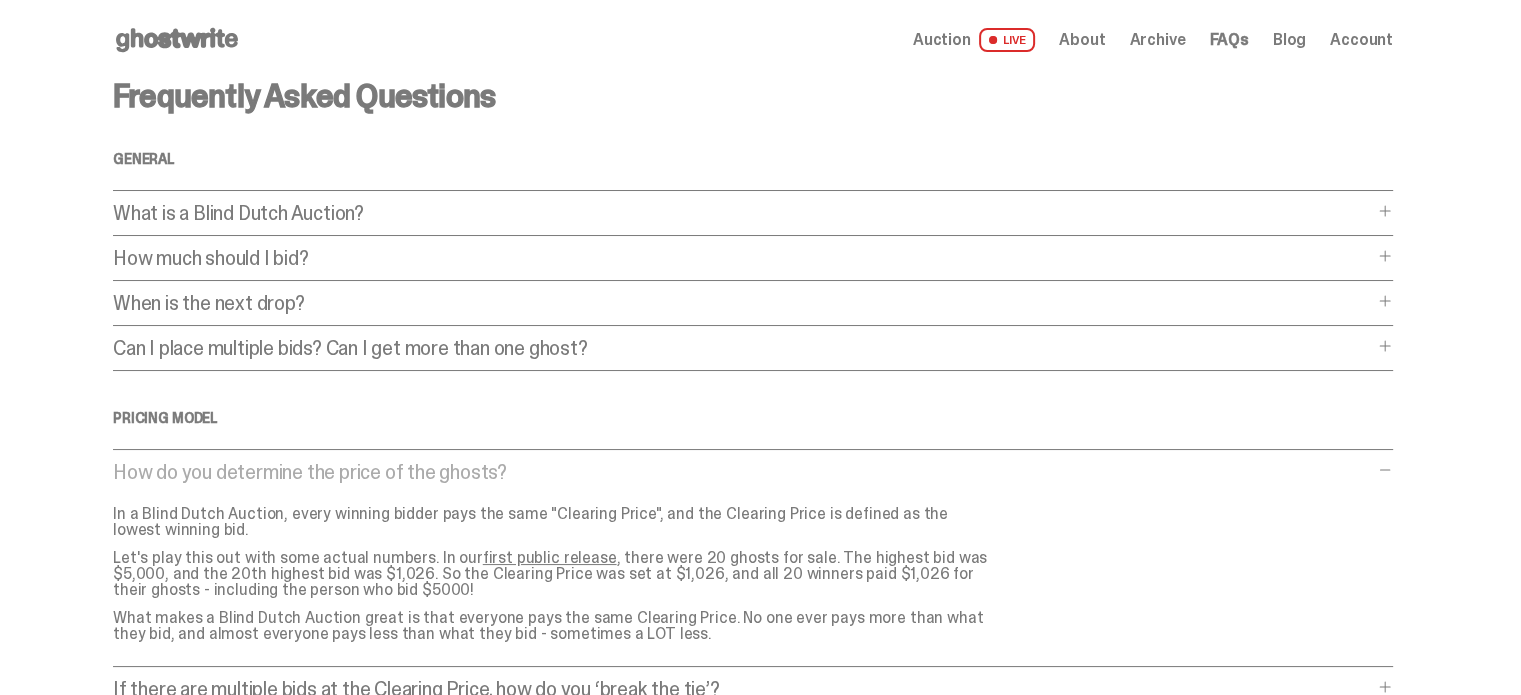 click on "Archive" at bounding box center (1157, 40) 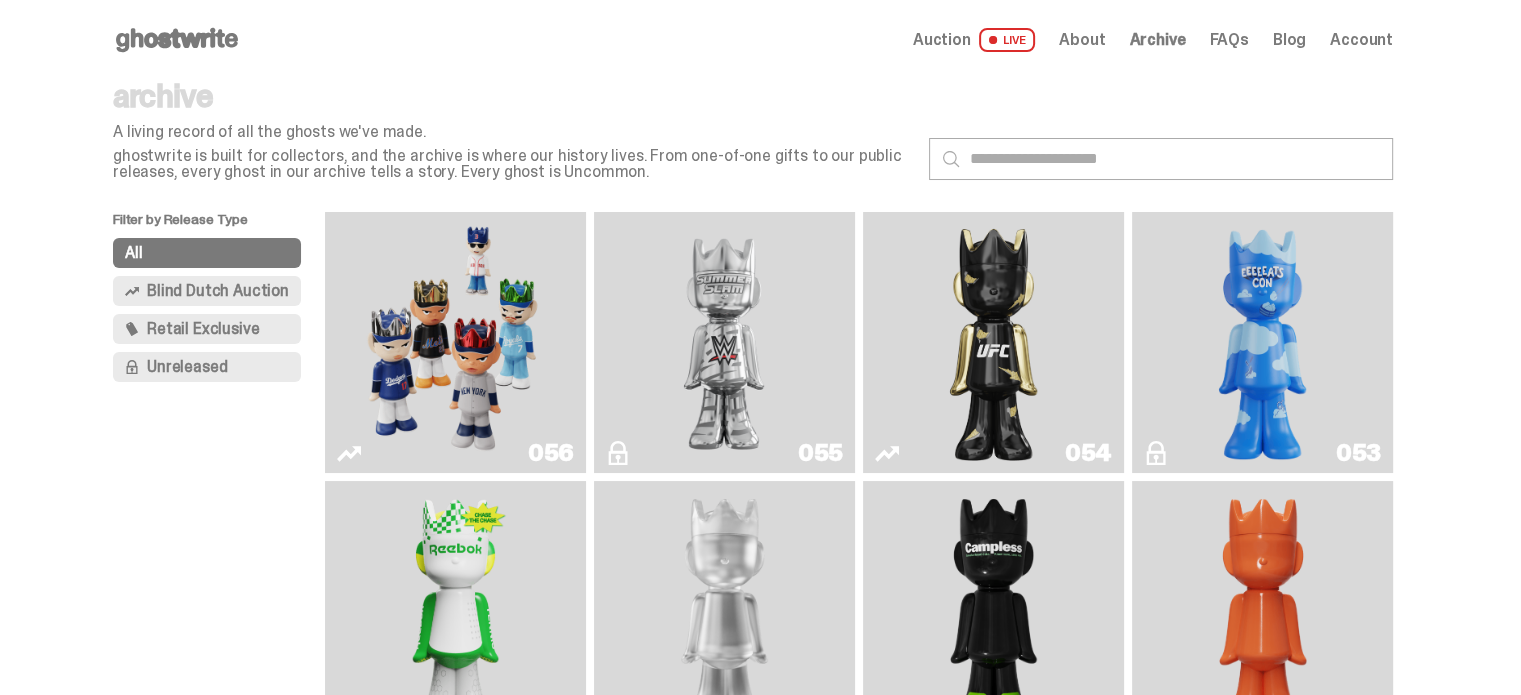 click on "About" at bounding box center (1082, 40) 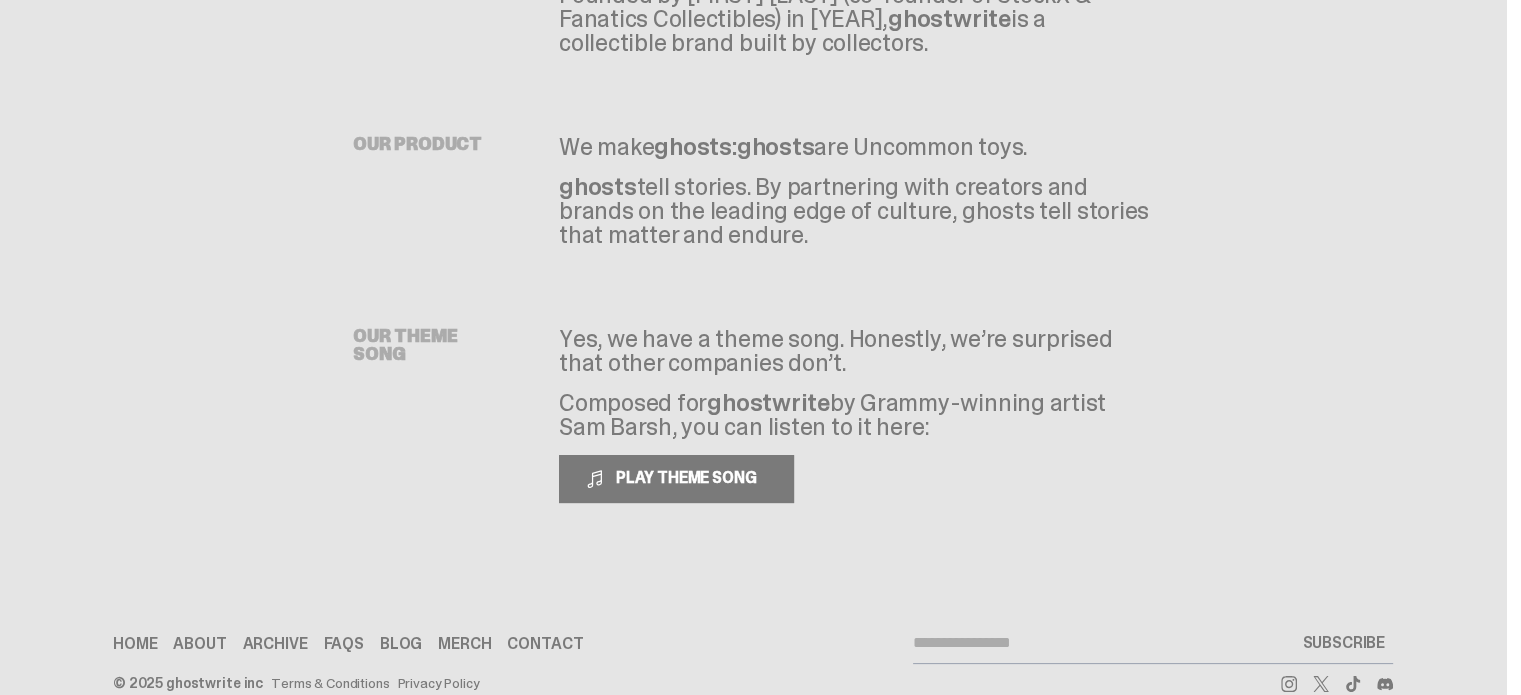 scroll, scrollTop: 240, scrollLeft: 0, axis: vertical 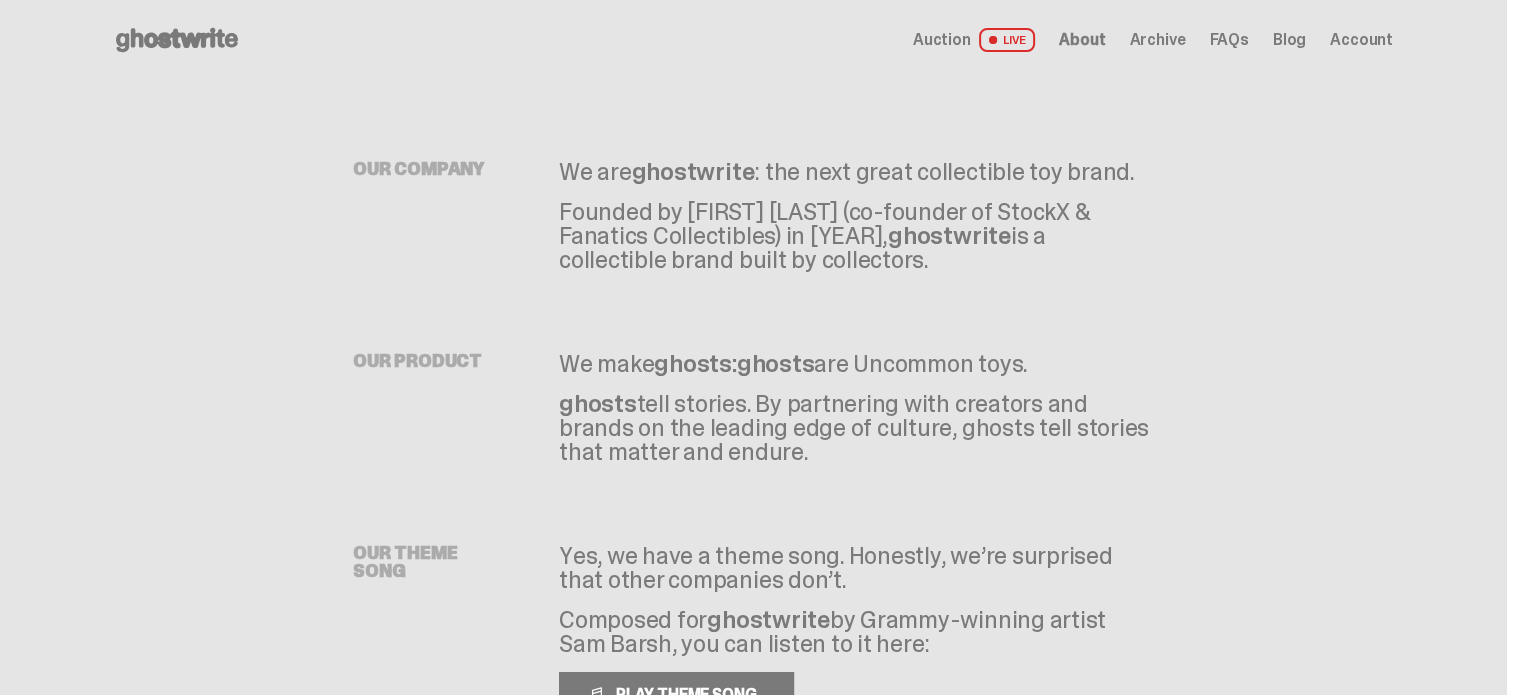 click on "Auction" at bounding box center (942, 40) 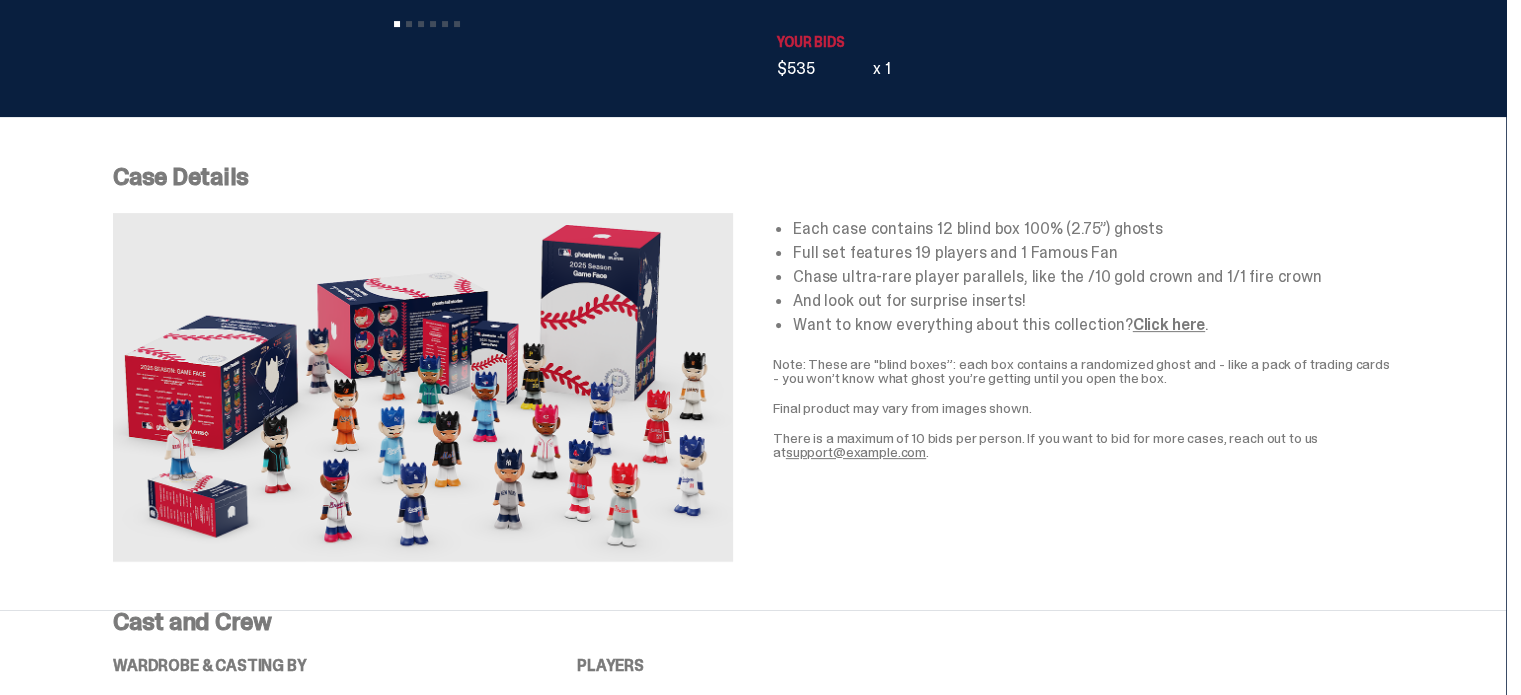 scroll, scrollTop: 640, scrollLeft: 0, axis: vertical 